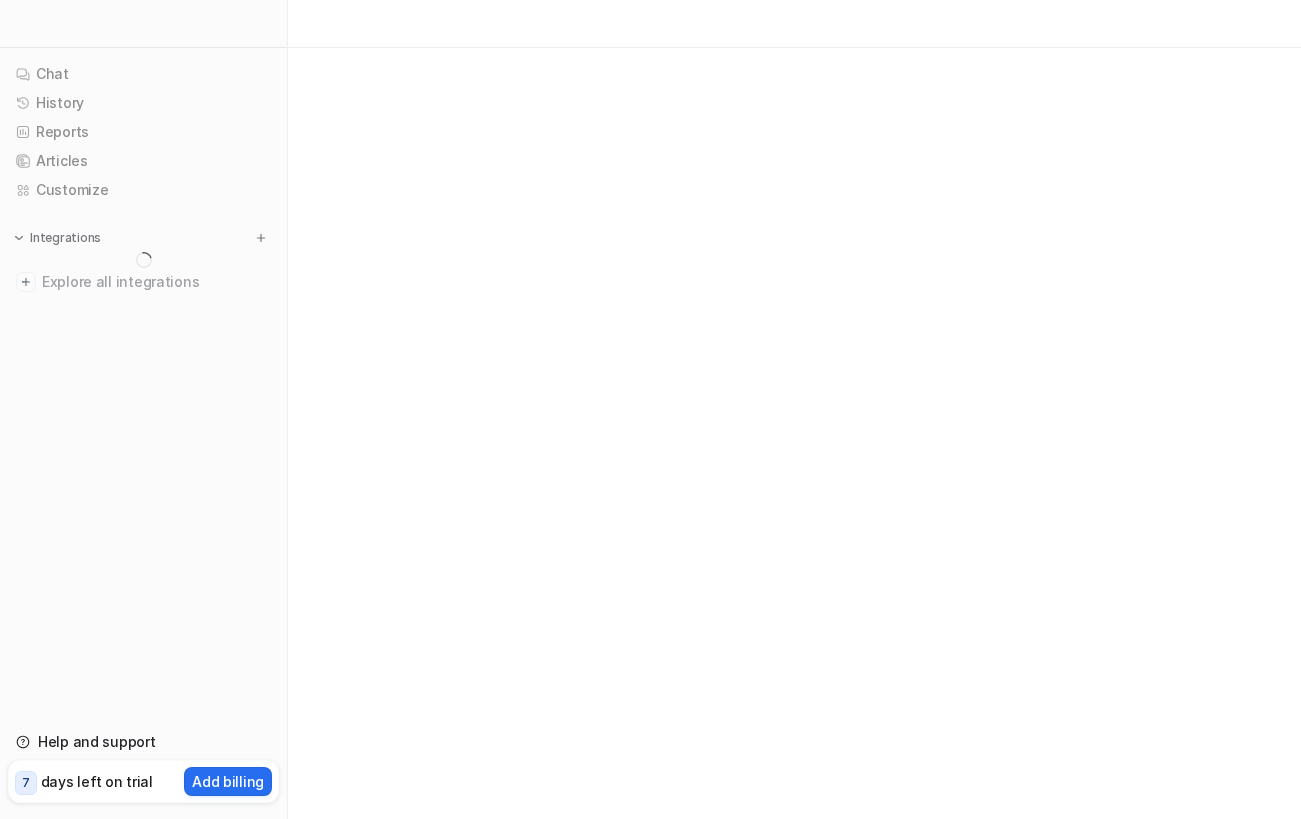 scroll, scrollTop: 0, scrollLeft: 0, axis: both 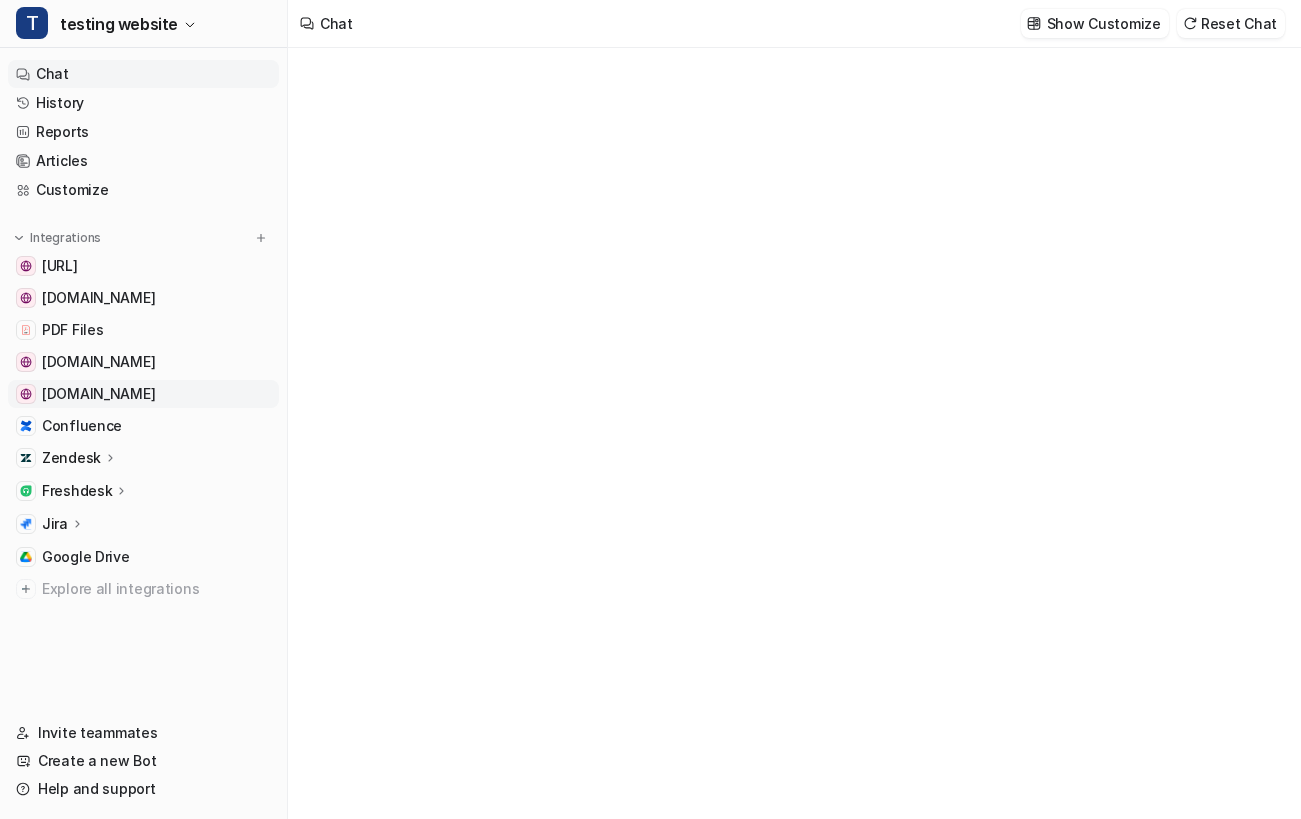 click on "[DOMAIN_NAME]" at bounding box center (98, 394) 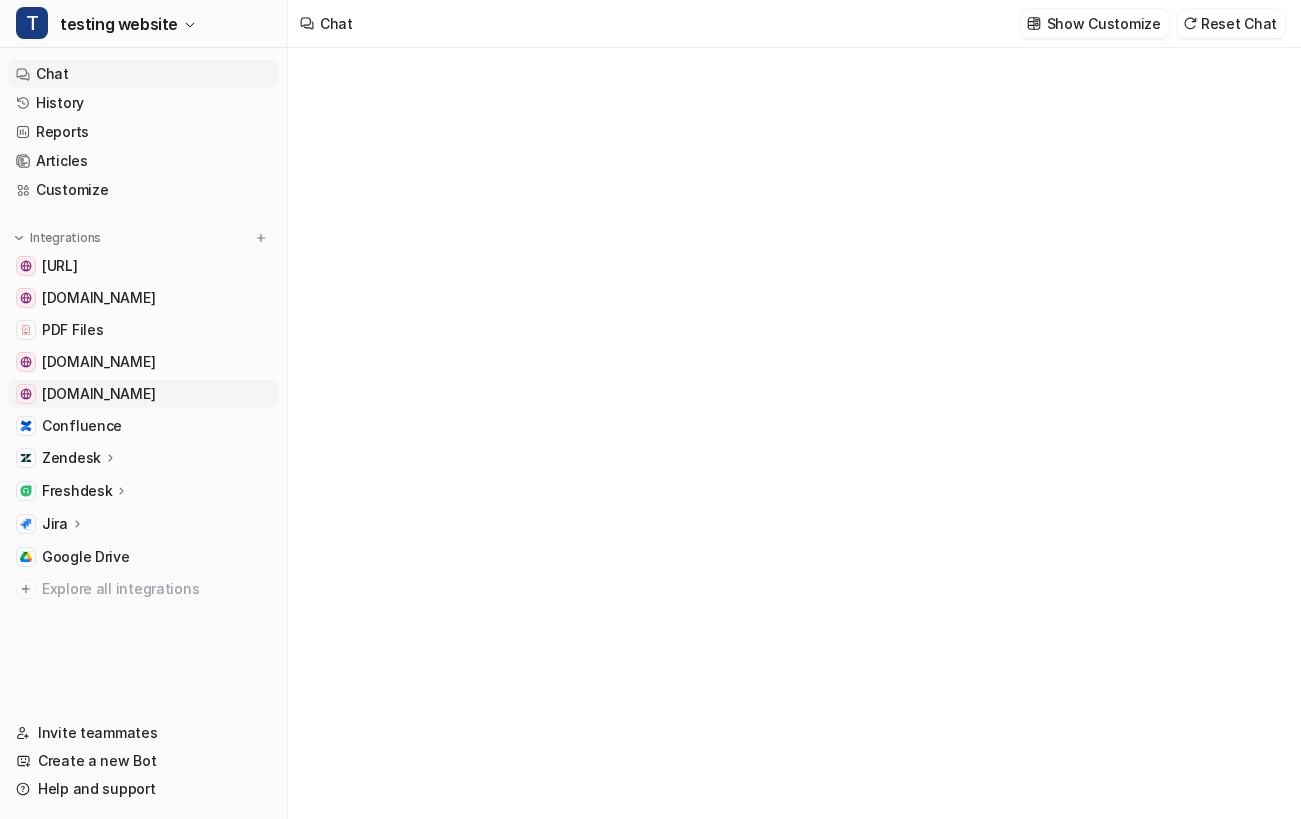 type on "**********" 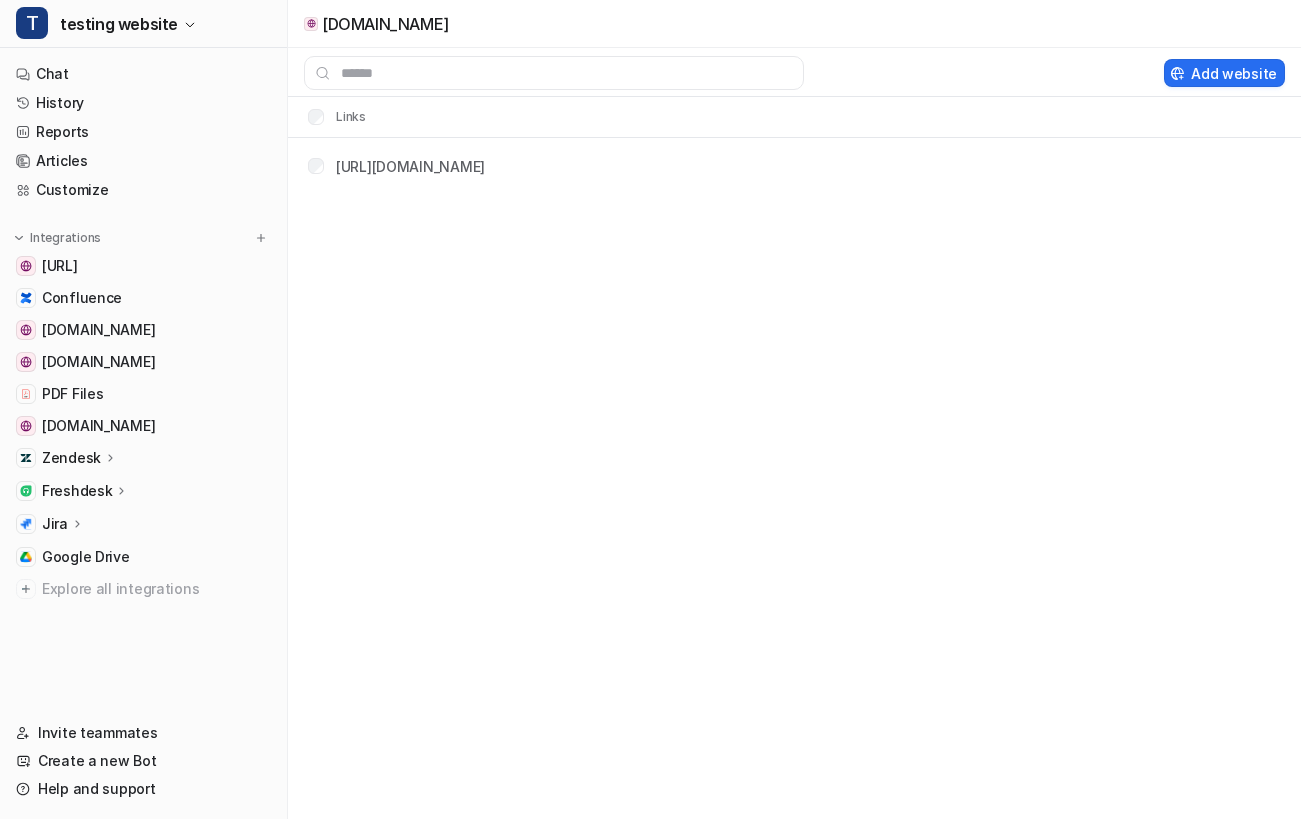 click on "www.eesel.ai Confluence support.bikesonline.com.au support.coursiv.io PDF Files www.cardekho.com Zendesk Overview Sources AI Agent AI Copilot Freshdesk Overview Help Center Tickets AI Agent Sidebar Assistant Canned Responses Jira Overview Help Center Issues AI Agent Sidebar Assistant Canned Replies Google Drive Explore all integrations" at bounding box center (143, 427) 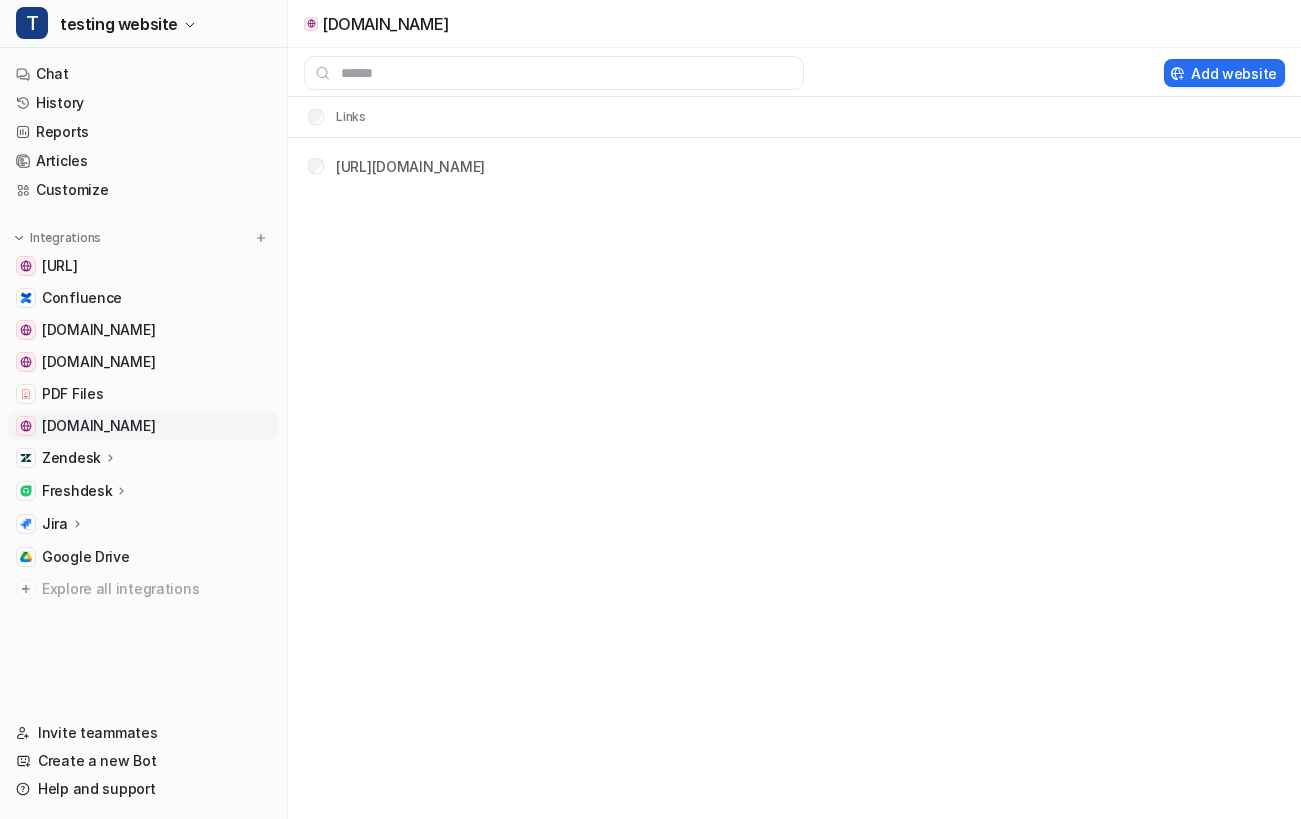 click on "[DOMAIN_NAME]" at bounding box center [98, 426] 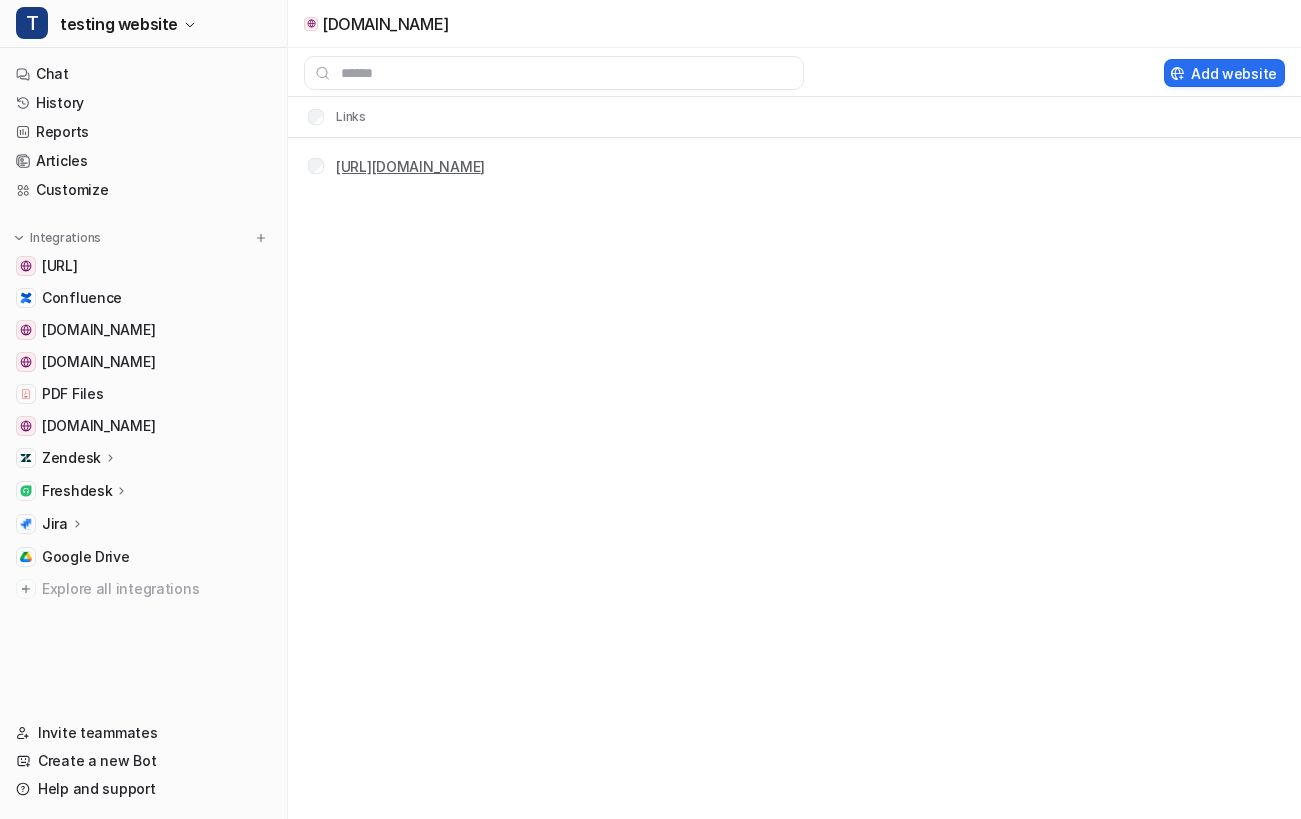 click on "[URL][DOMAIN_NAME]" at bounding box center (410, 166) 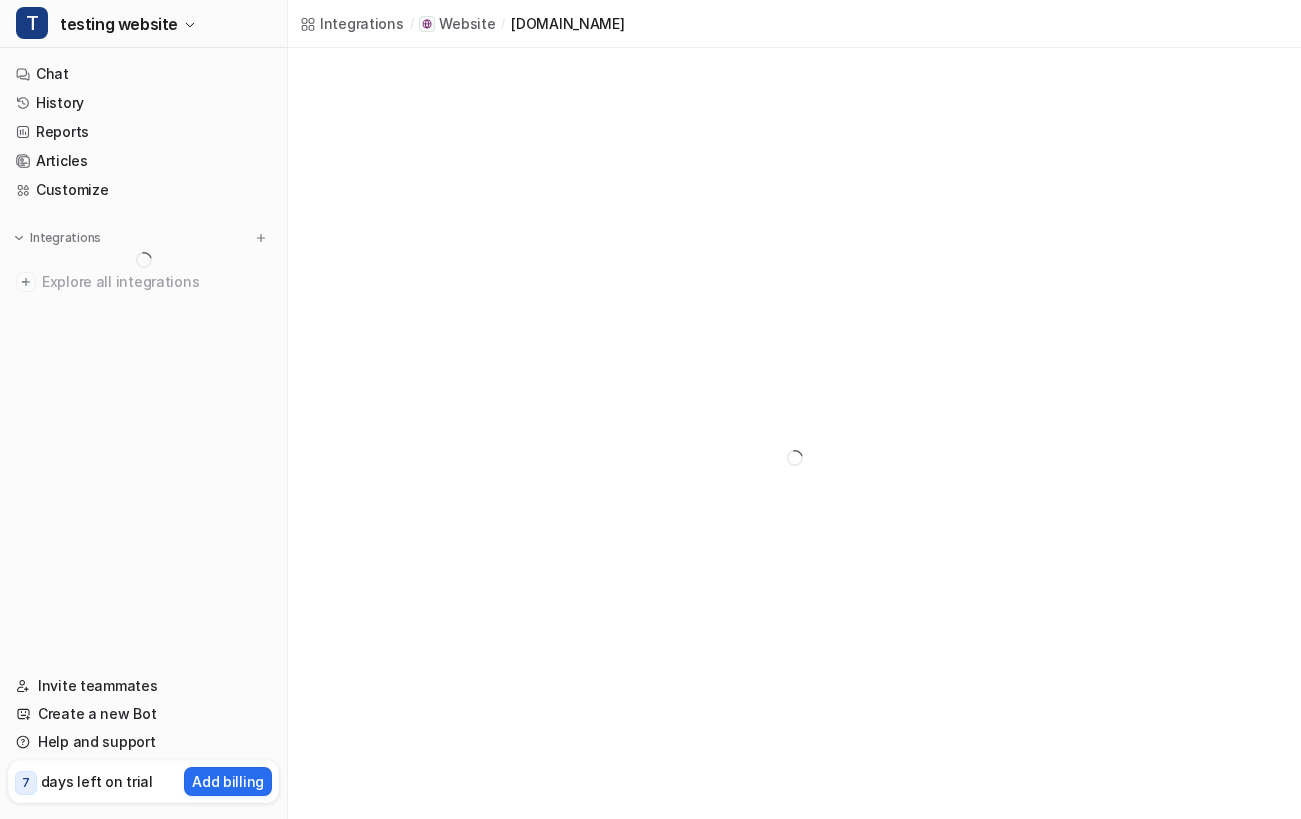 scroll, scrollTop: 0, scrollLeft: 0, axis: both 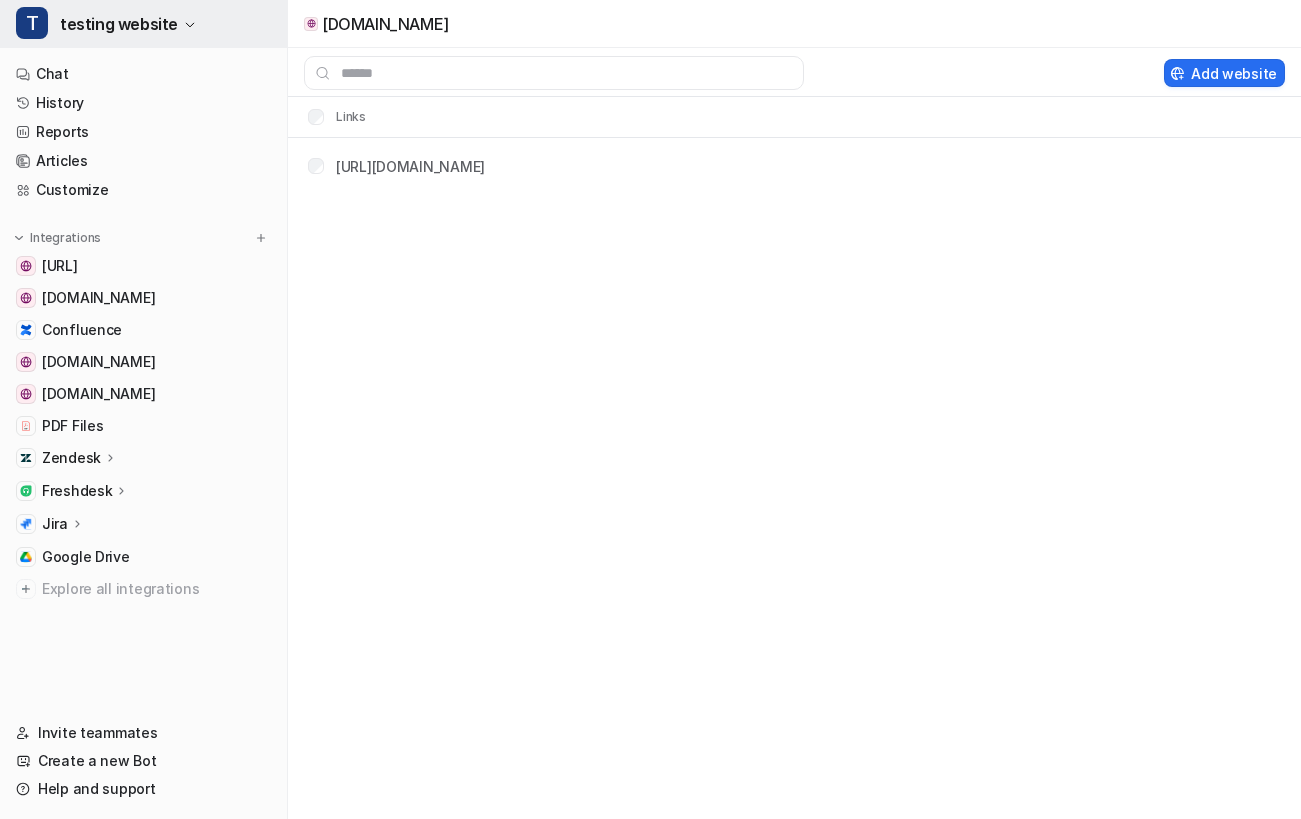 click on "testing website" at bounding box center (119, 24) 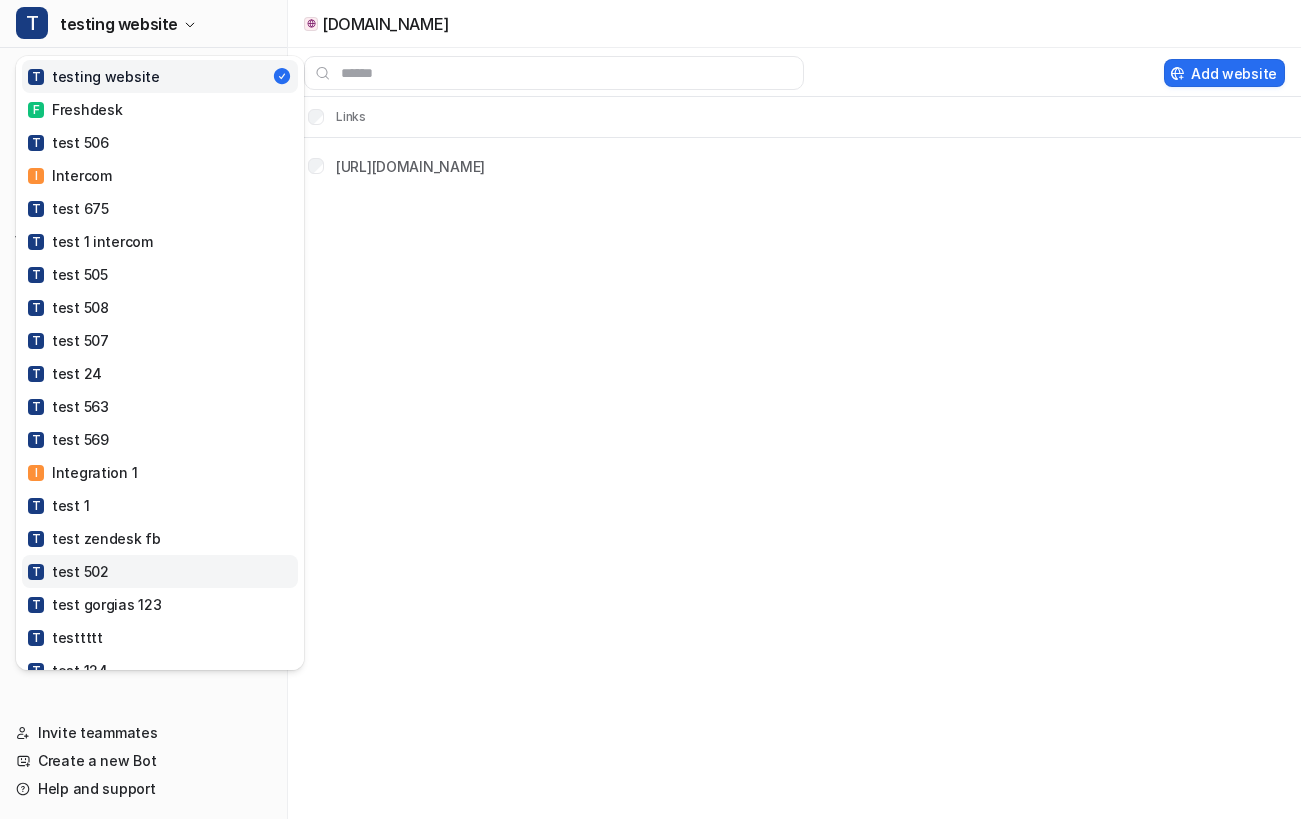 scroll, scrollTop: 1013, scrollLeft: 0, axis: vertical 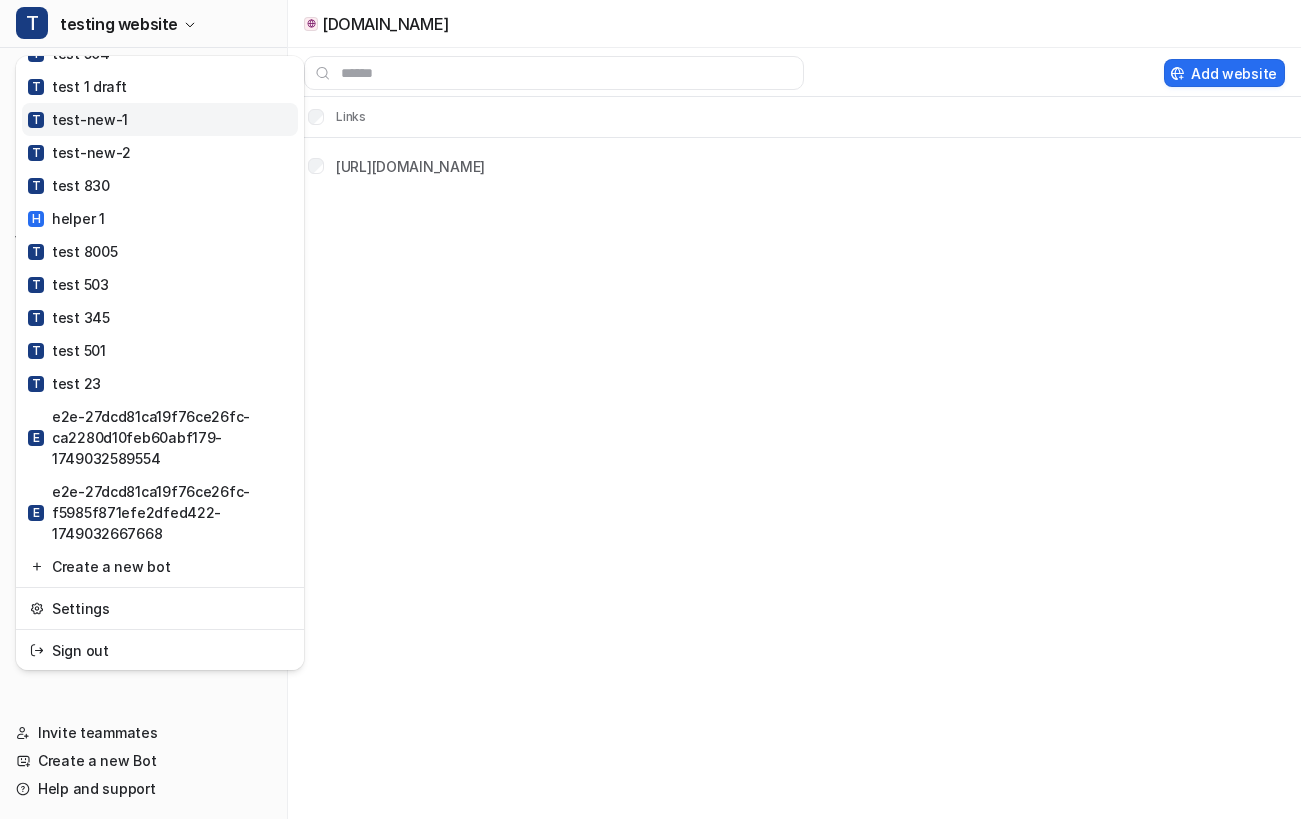 click on "T   test-new-1" at bounding box center [160, 119] 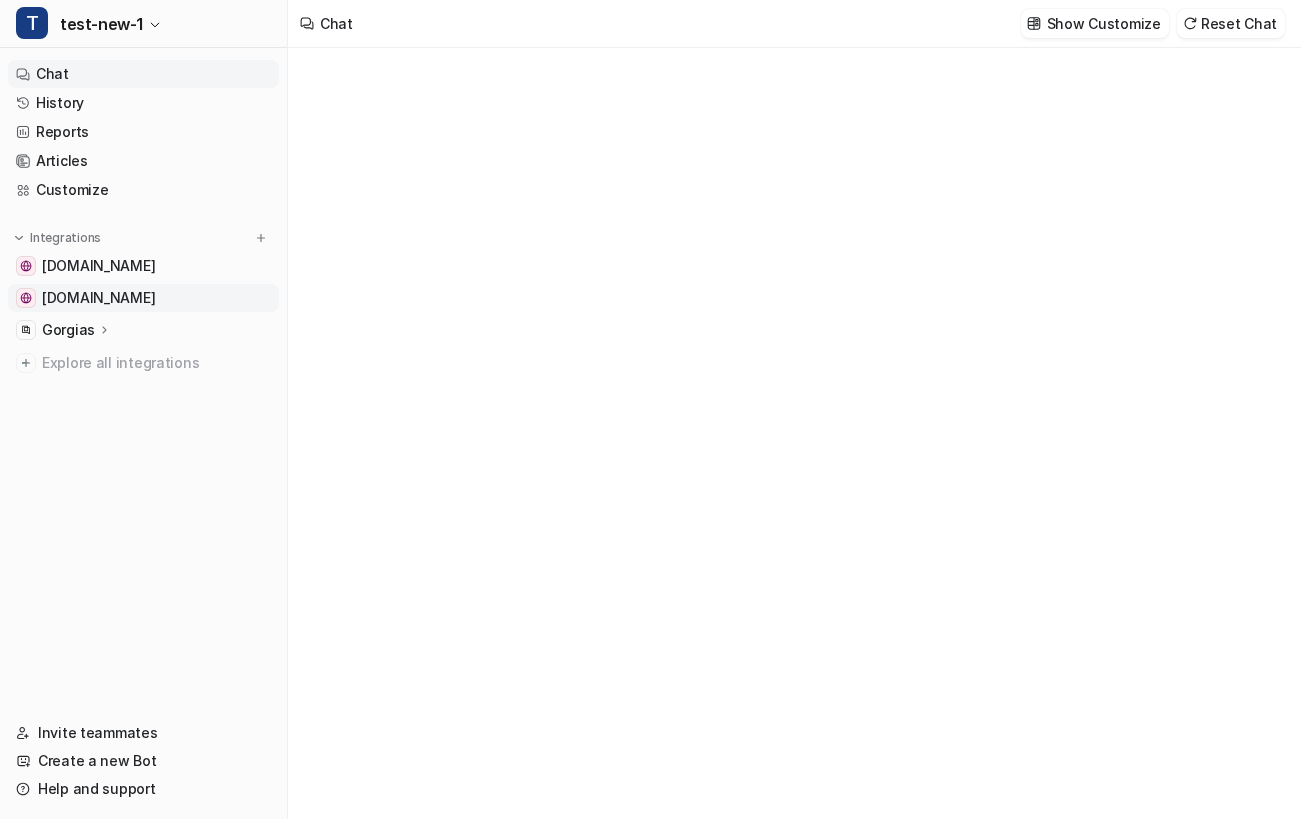 type on "**********" 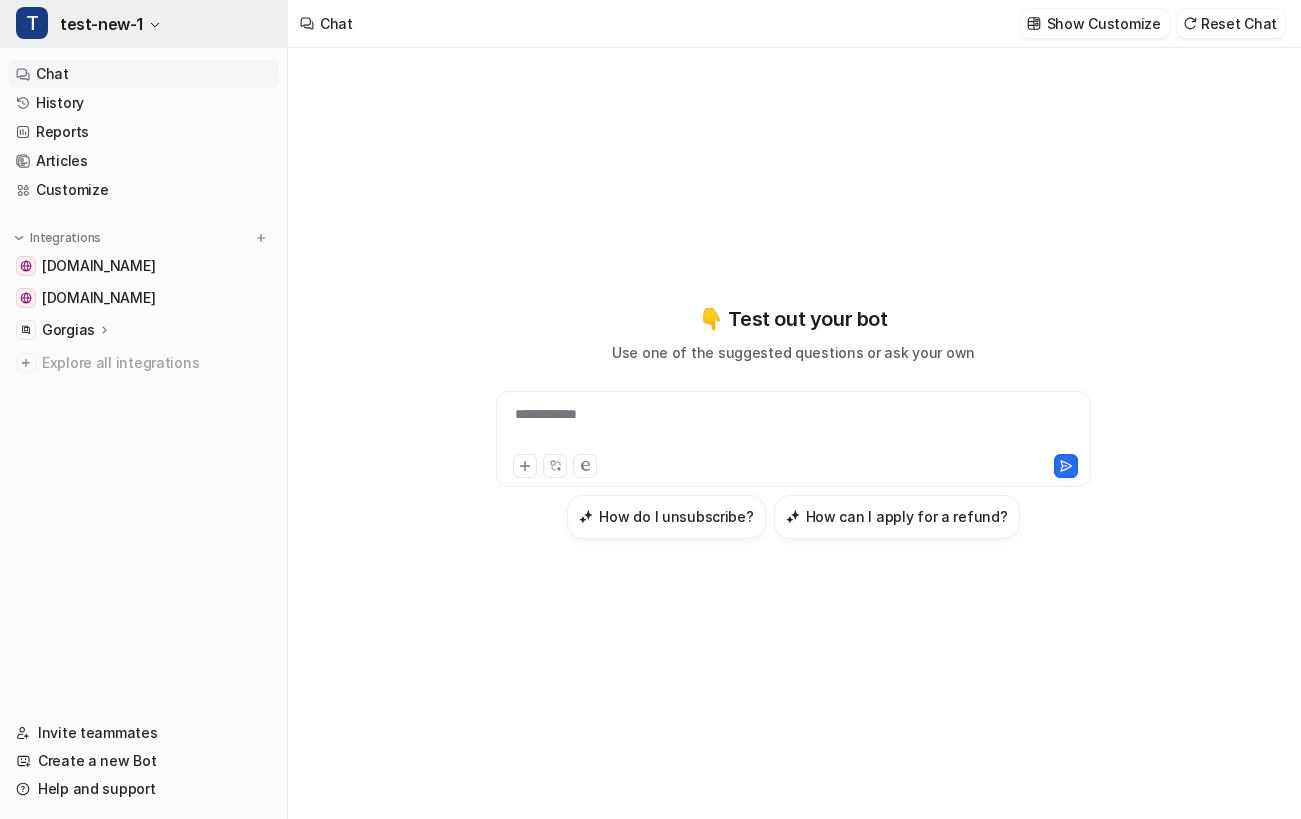 click on "test-new-1" at bounding box center [101, 24] 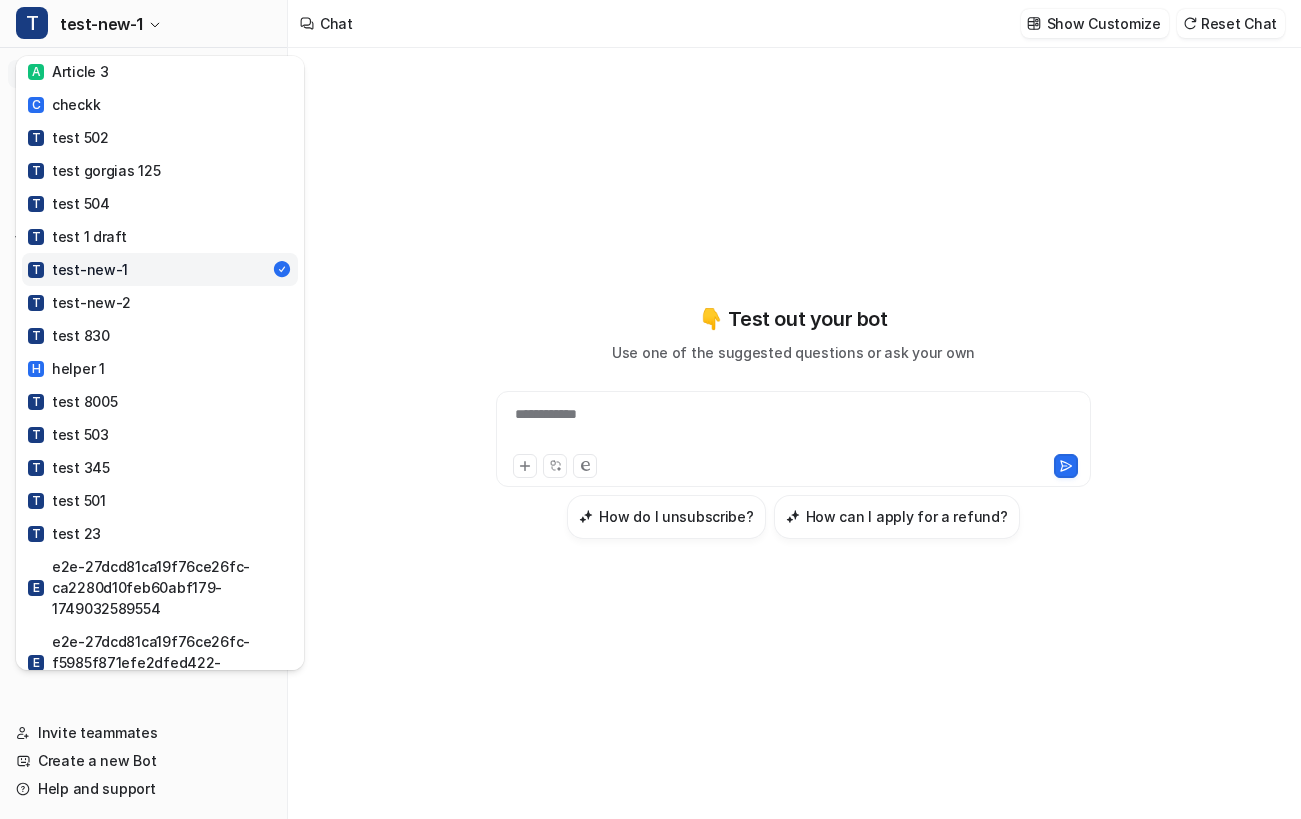 scroll, scrollTop: 1013, scrollLeft: 0, axis: vertical 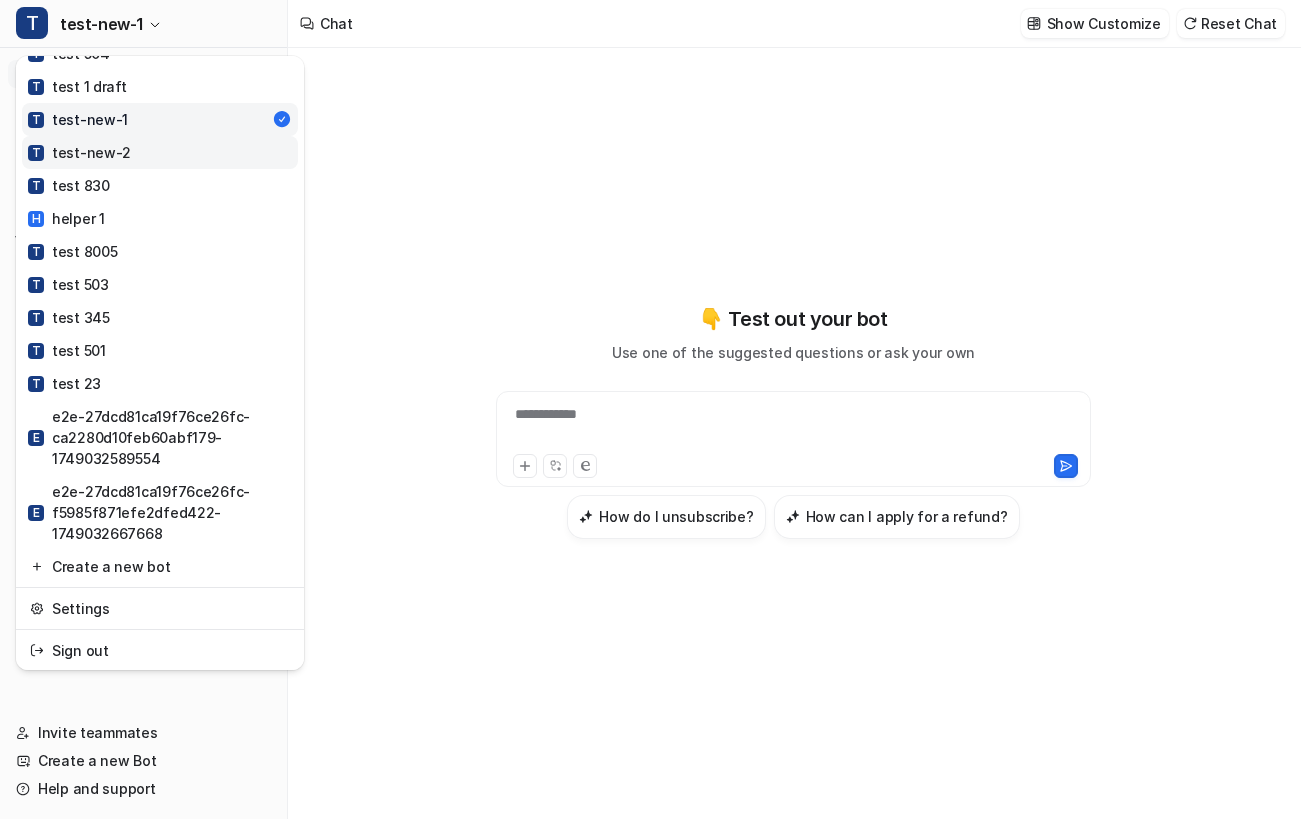 click on "T   test-new-2" at bounding box center [160, 152] 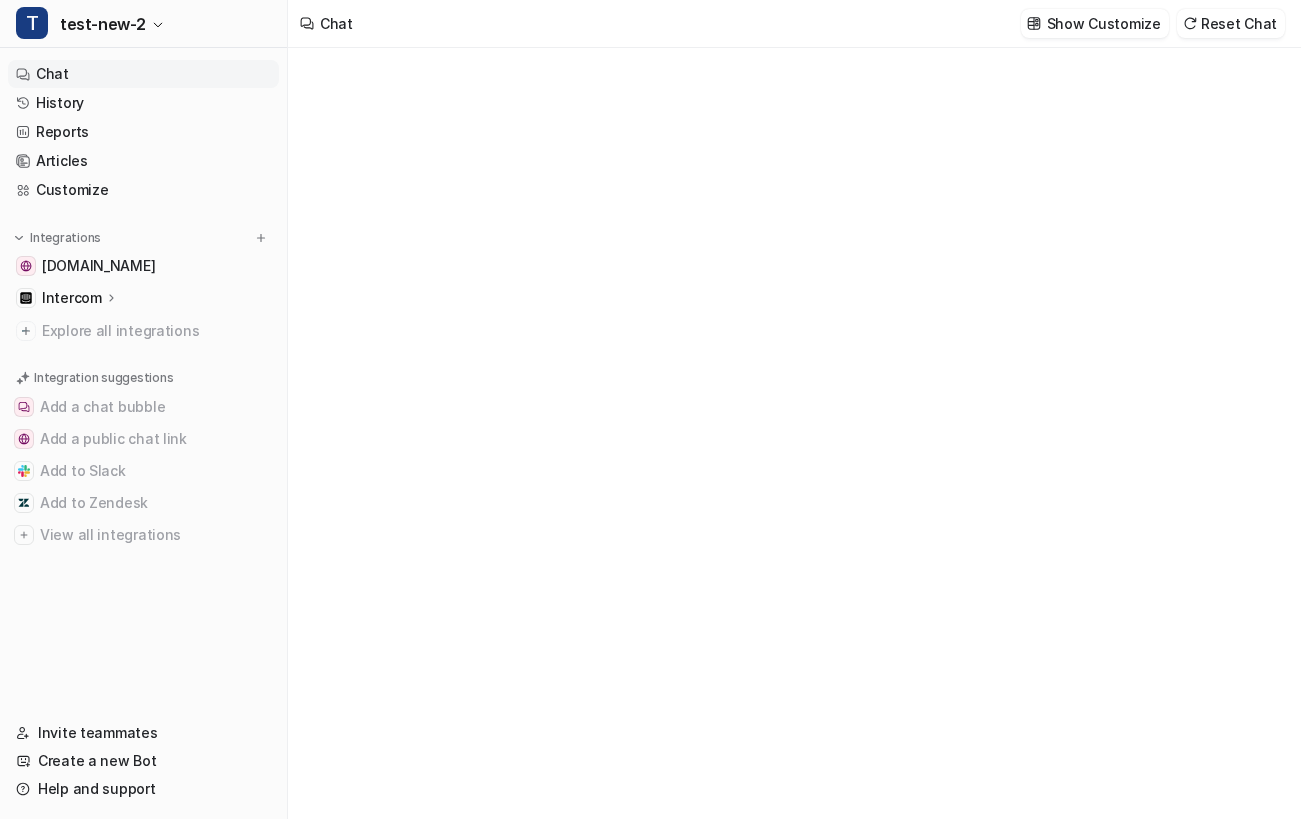 type on "**********" 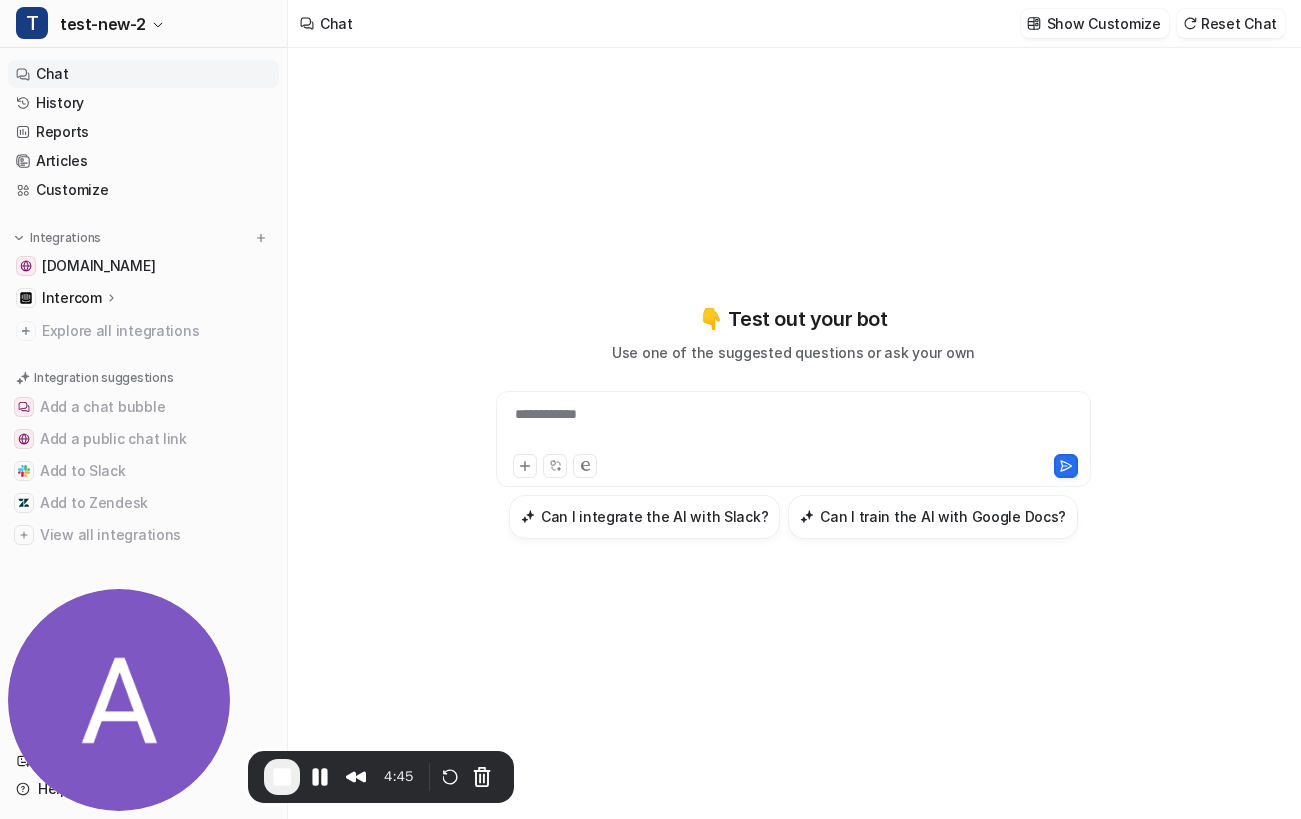 type 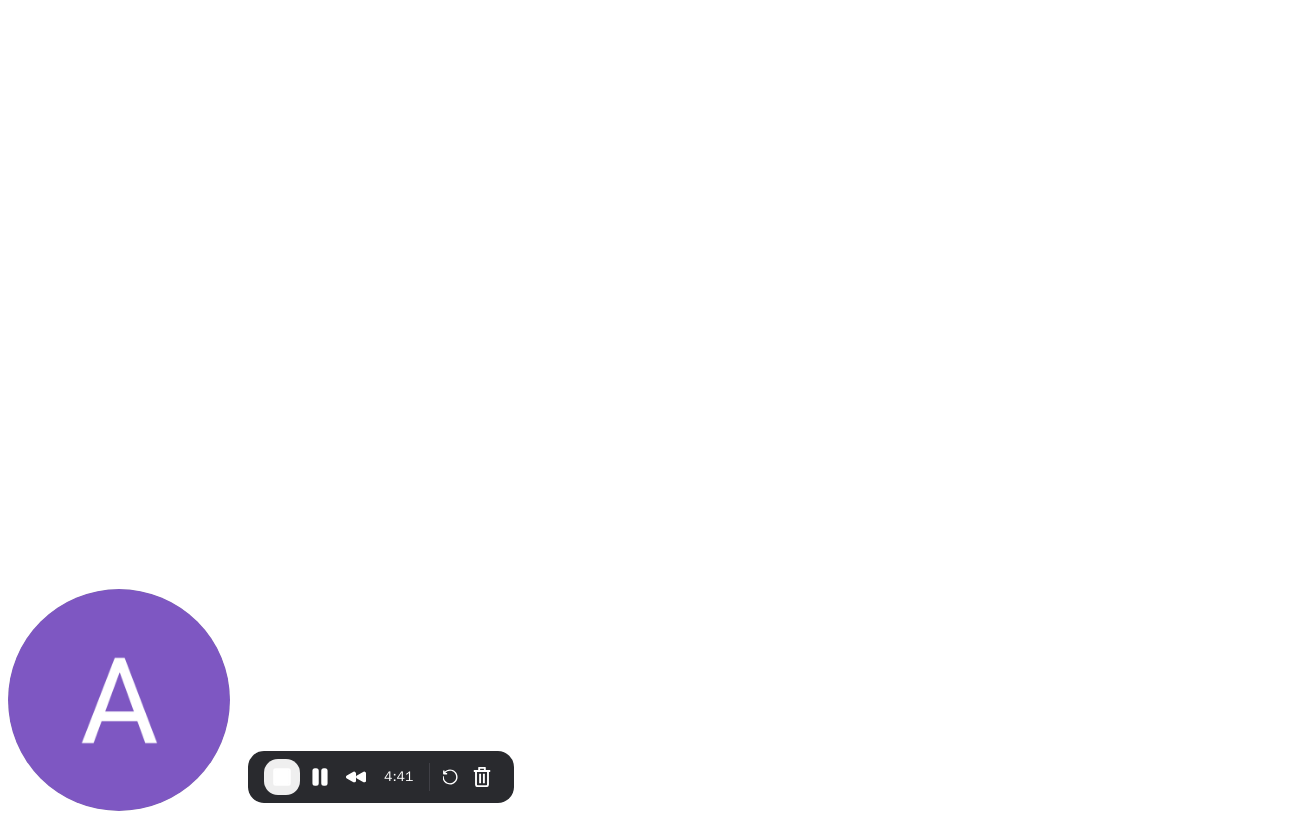 scroll, scrollTop: 0, scrollLeft: 0, axis: both 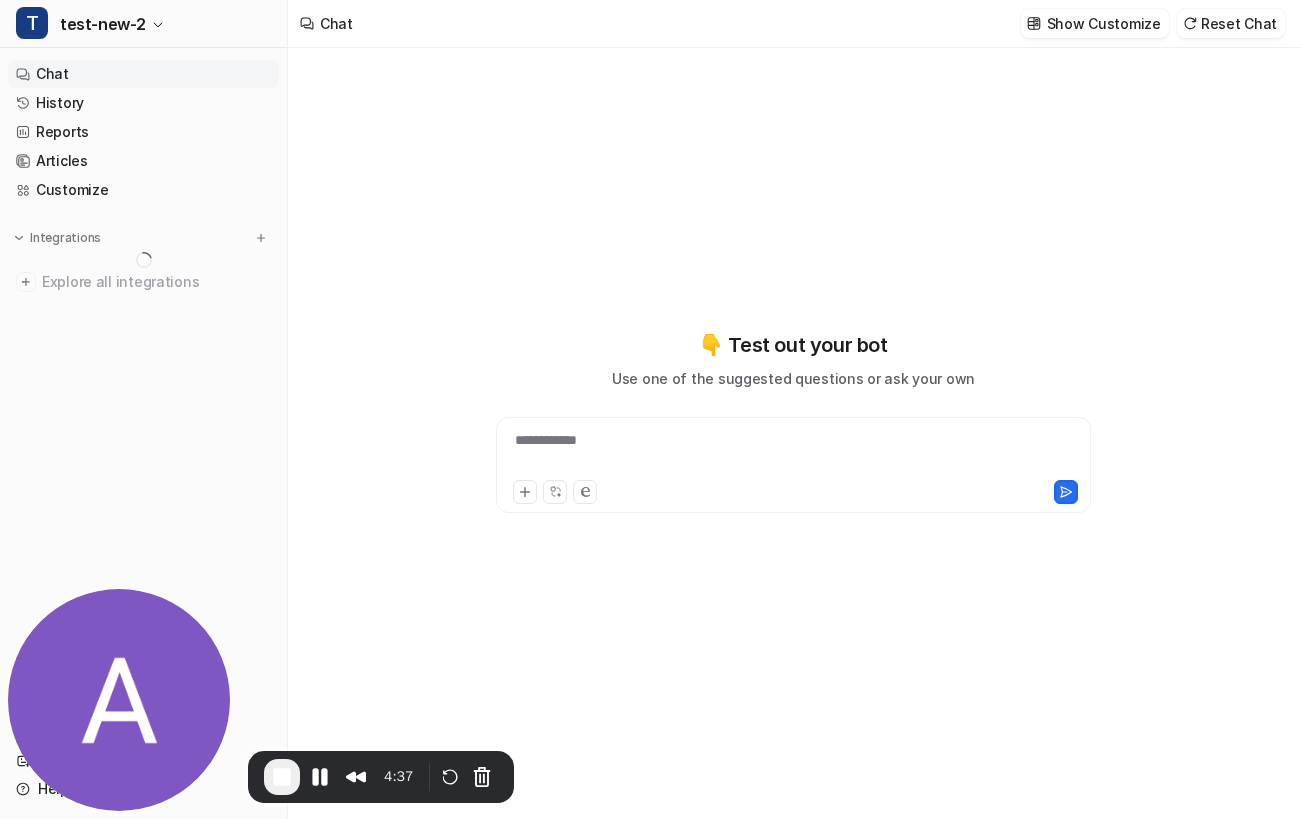 type on "**********" 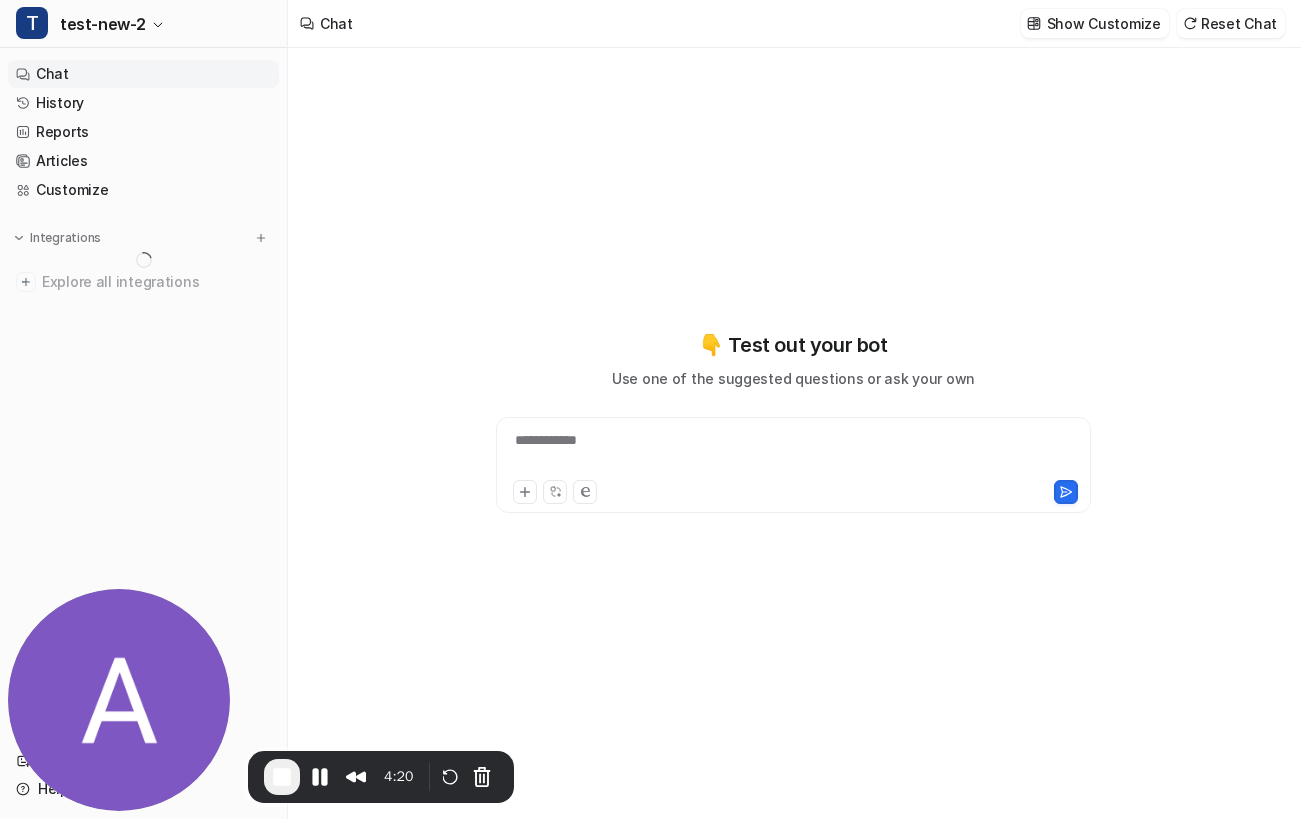 scroll, scrollTop: 0, scrollLeft: 0, axis: both 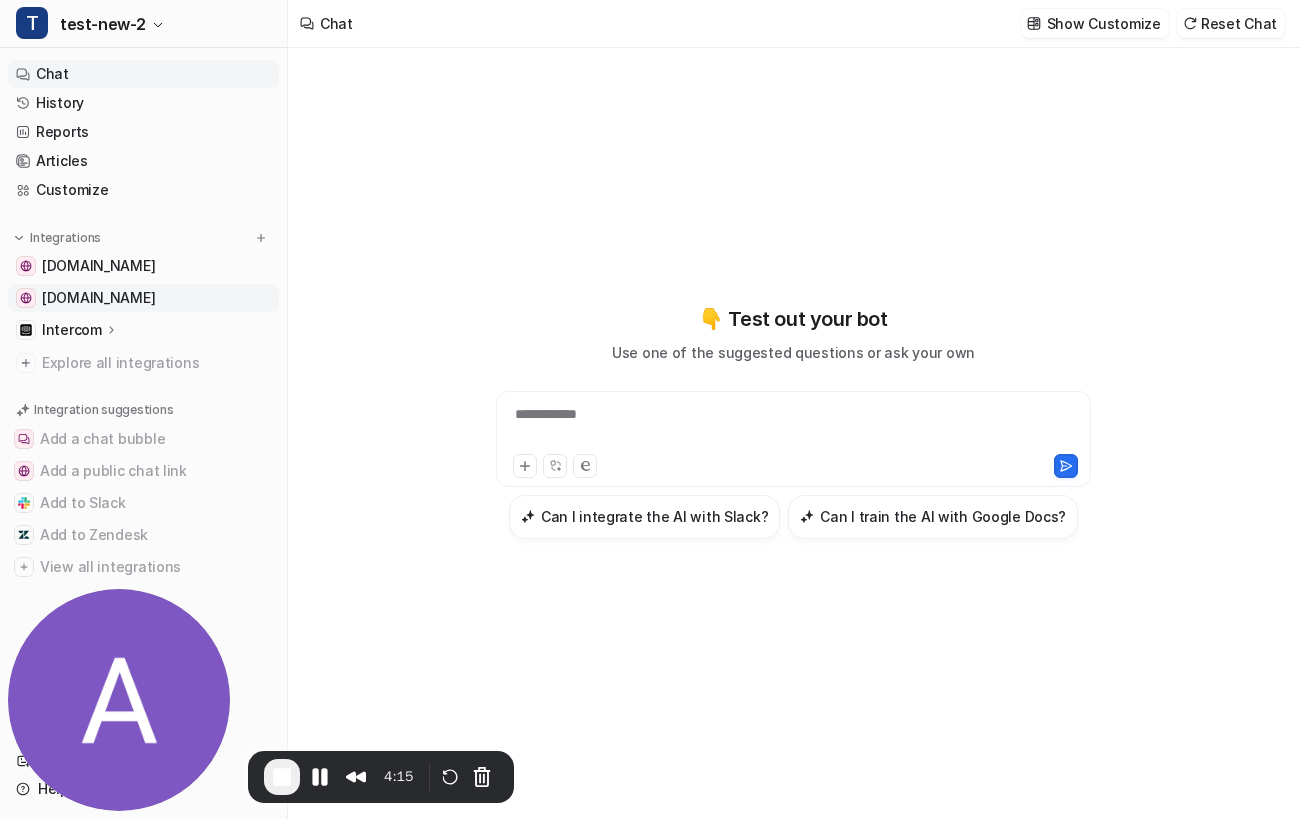 click on "[DOMAIN_NAME]" at bounding box center (143, 298) 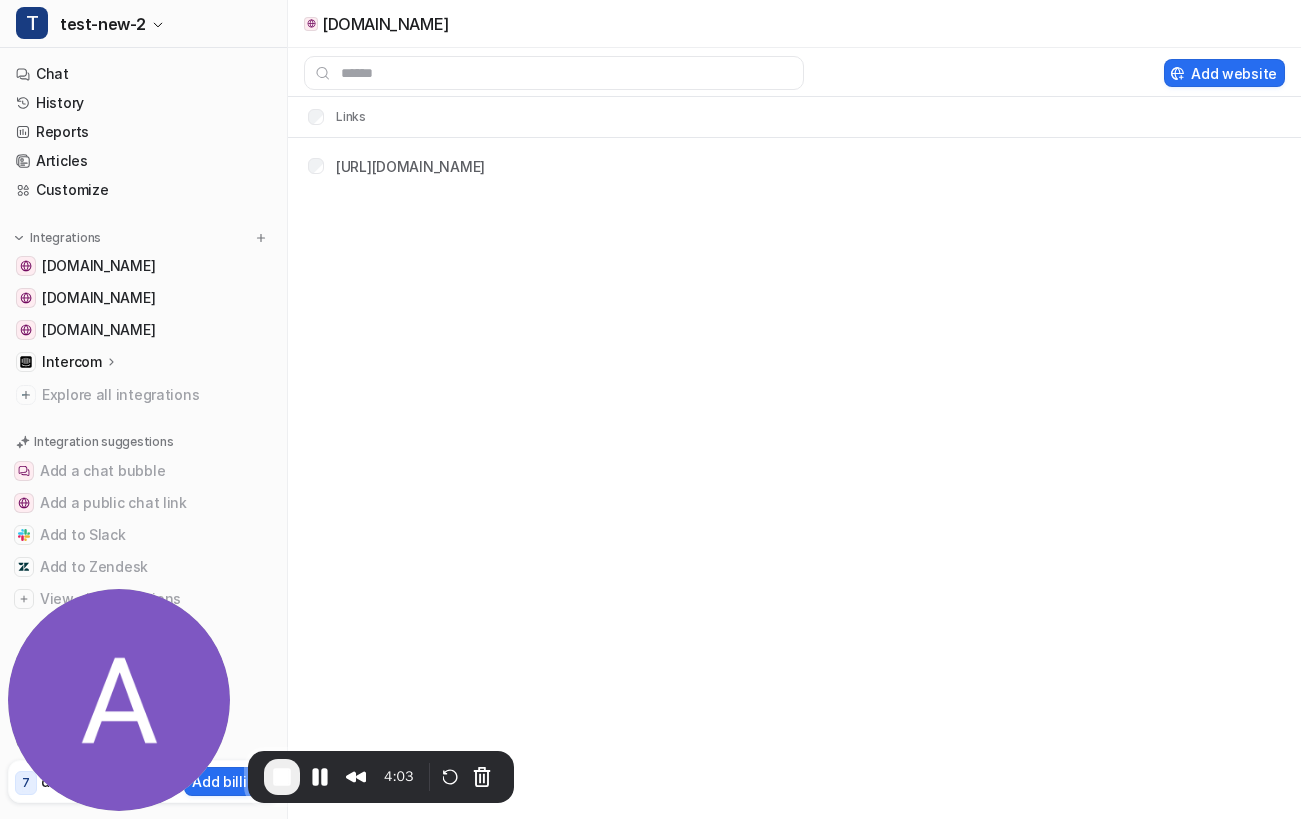 scroll, scrollTop: 0, scrollLeft: 0, axis: both 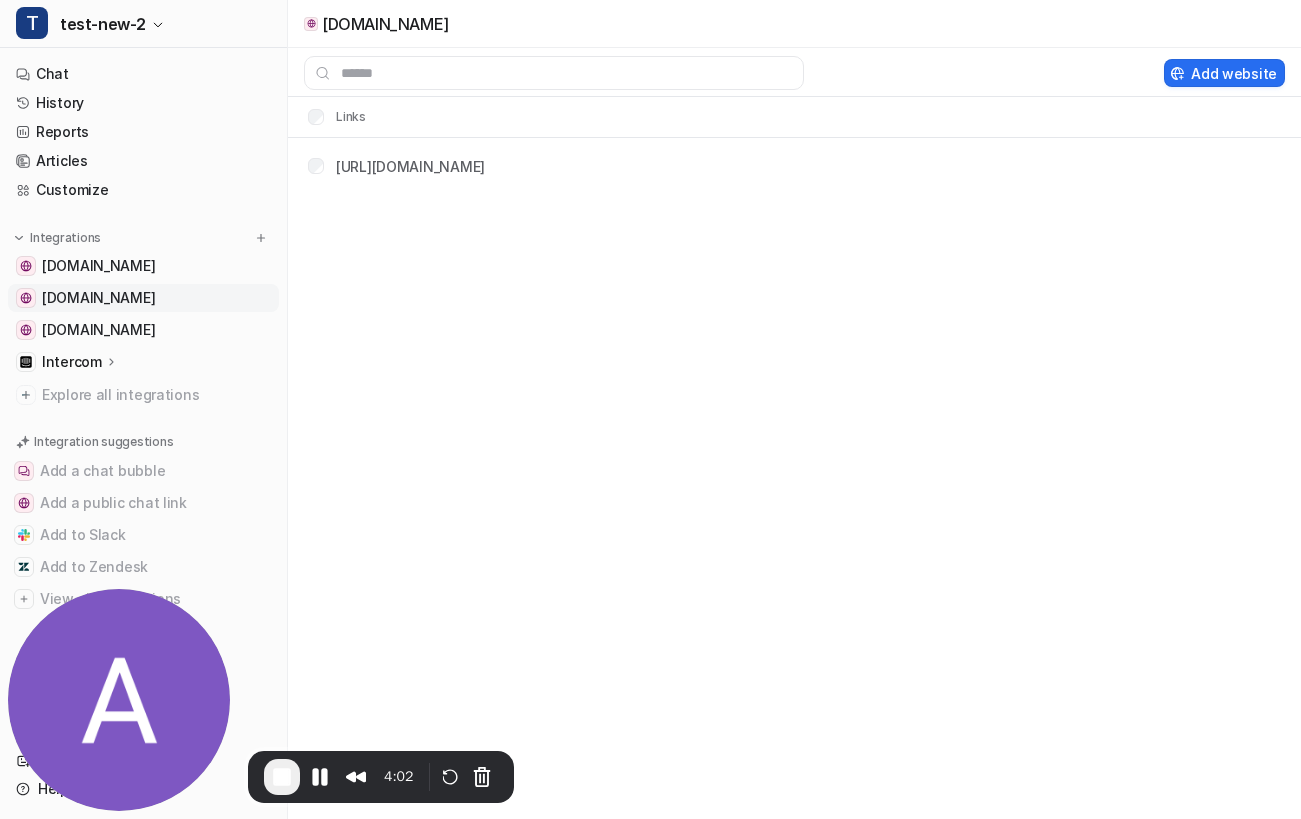 click on "[DOMAIN_NAME]" at bounding box center [98, 298] 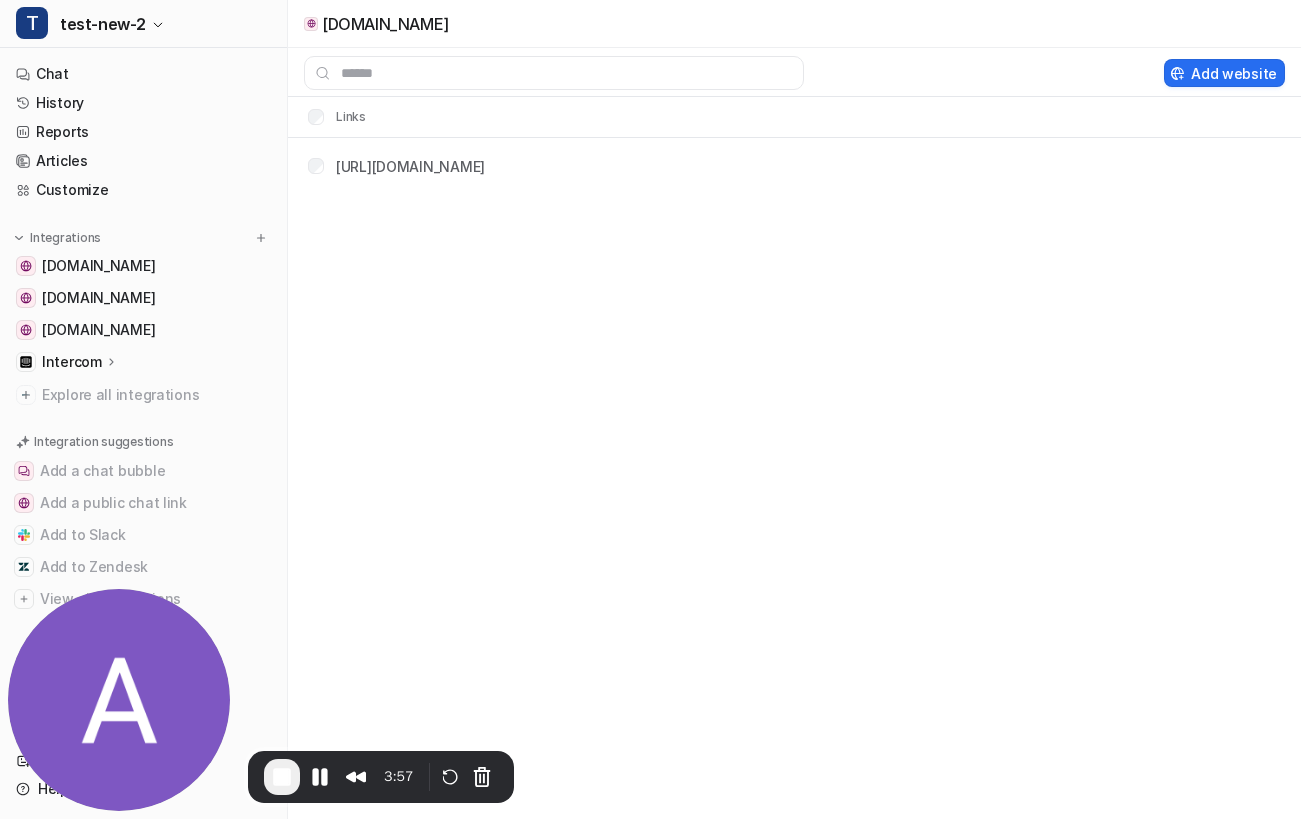 click at bounding box center (282, 777) 